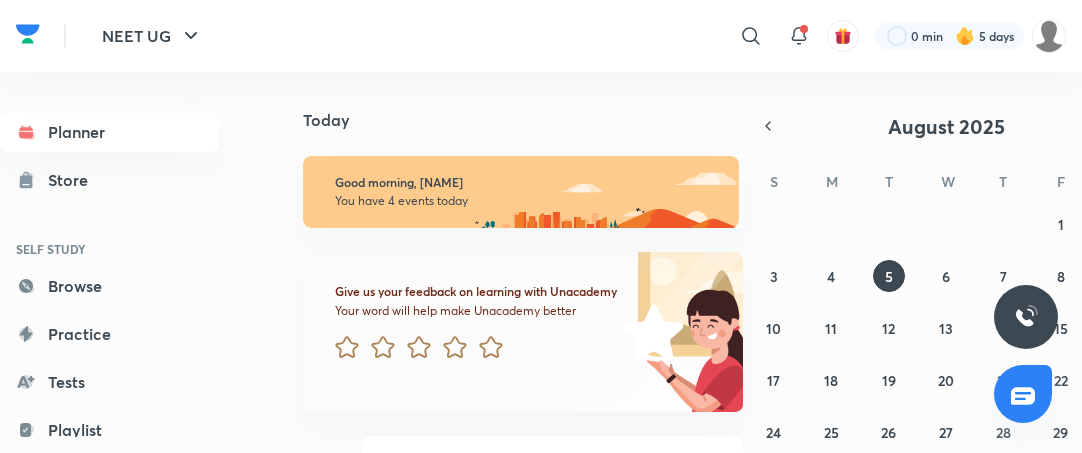 scroll, scrollTop: 0, scrollLeft: 0, axis: both 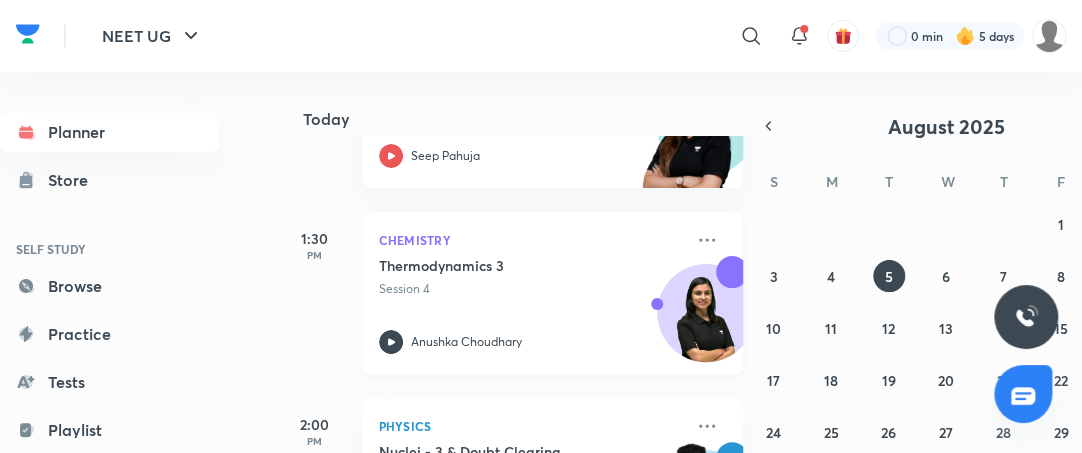 click 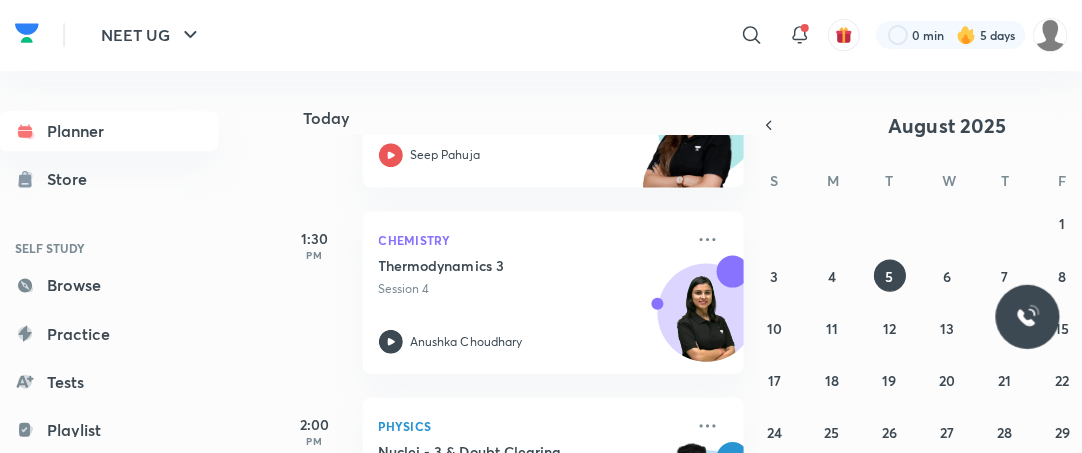 scroll, scrollTop: 0, scrollLeft: 0, axis: both 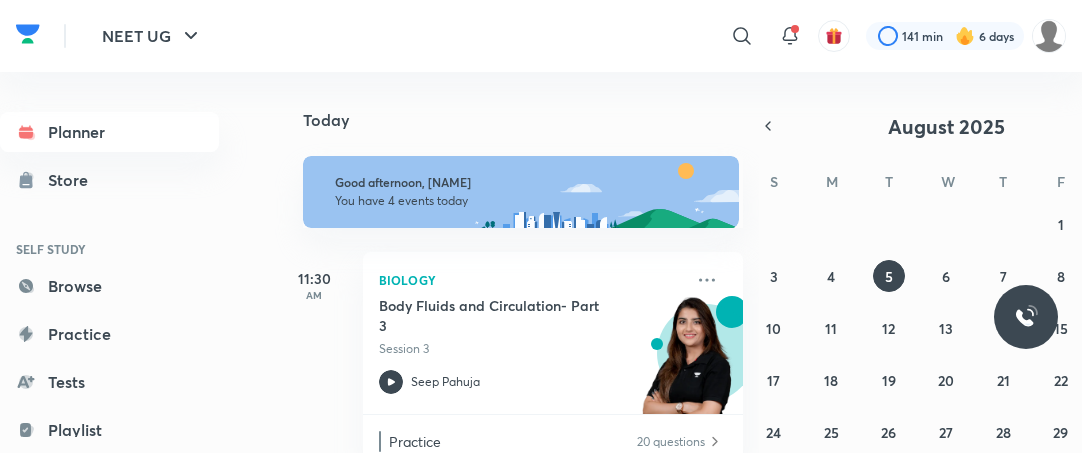 click 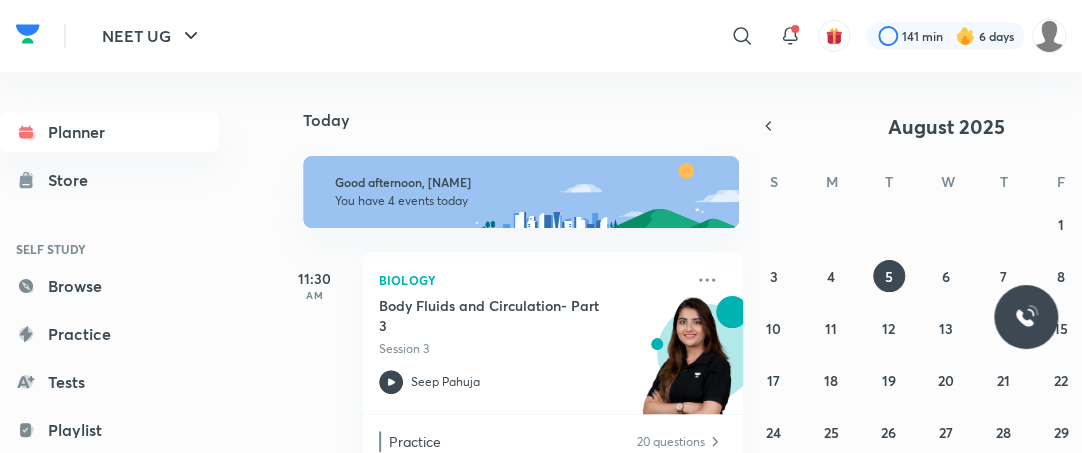 scroll, scrollTop: 595, scrollLeft: 0, axis: vertical 